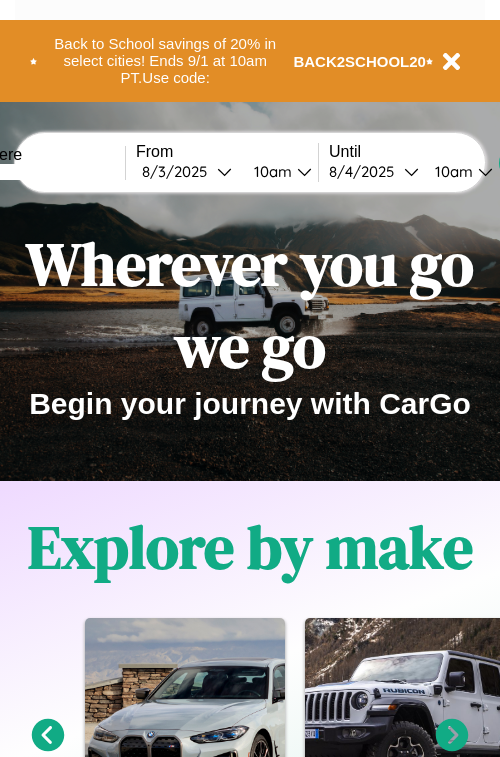 scroll, scrollTop: 0, scrollLeft: 0, axis: both 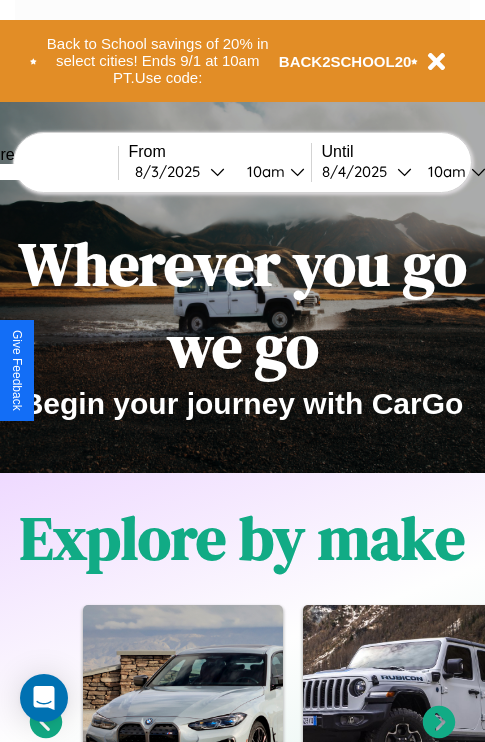 click at bounding box center [43, 172] 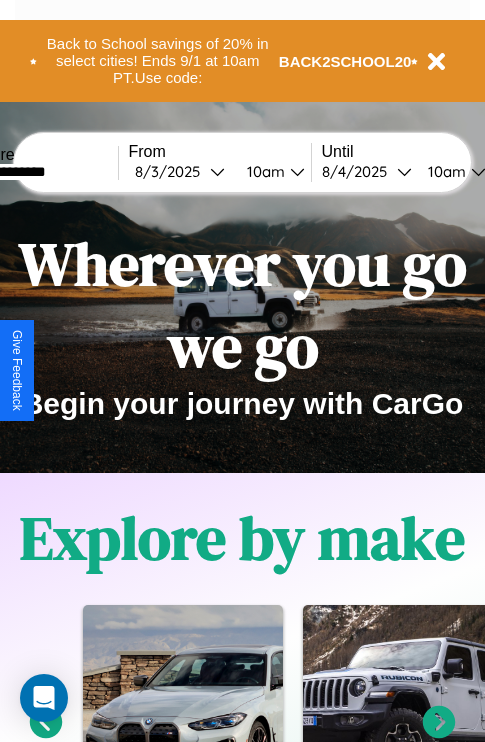 type on "**********" 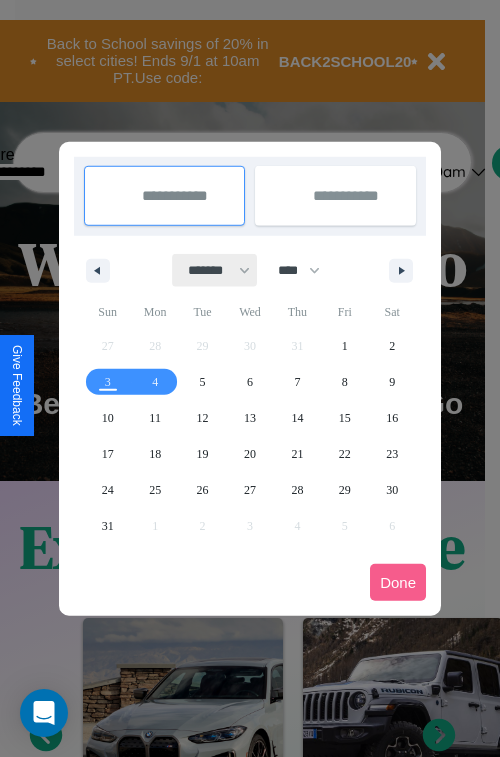 click on "******* ******** ***** ***** *** **** **** ****** ********* ******* ******** ********" at bounding box center [215, 270] 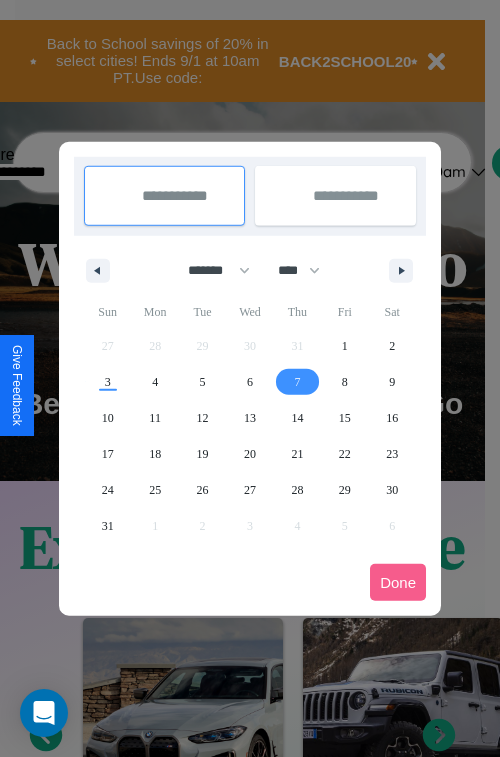 click on "7" at bounding box center [297, 382] 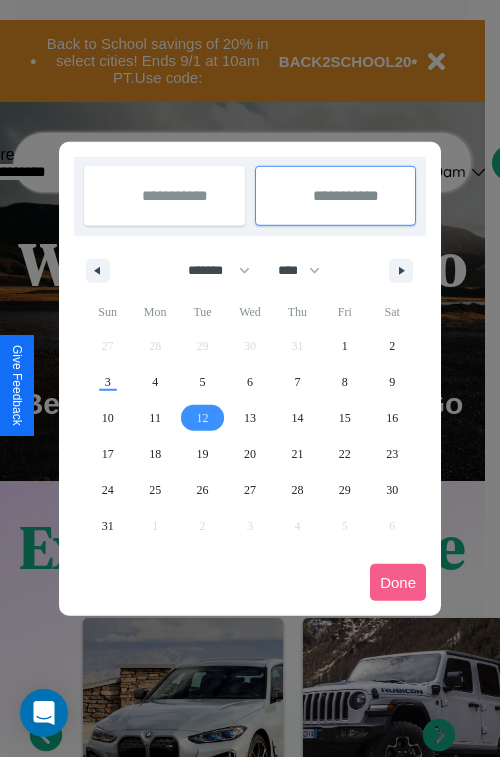 click on "12" at bounding box center [203, 418] 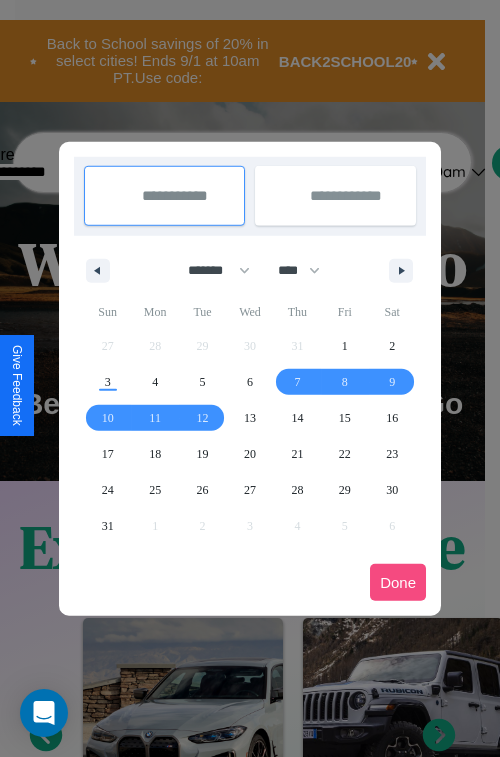 click on "Done" at bounding box center [398, 582] 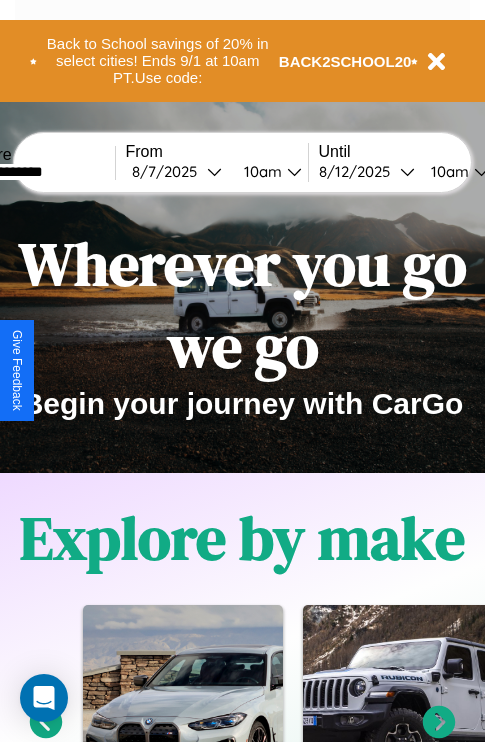 click on "10am" at bounding box center [260, 171] 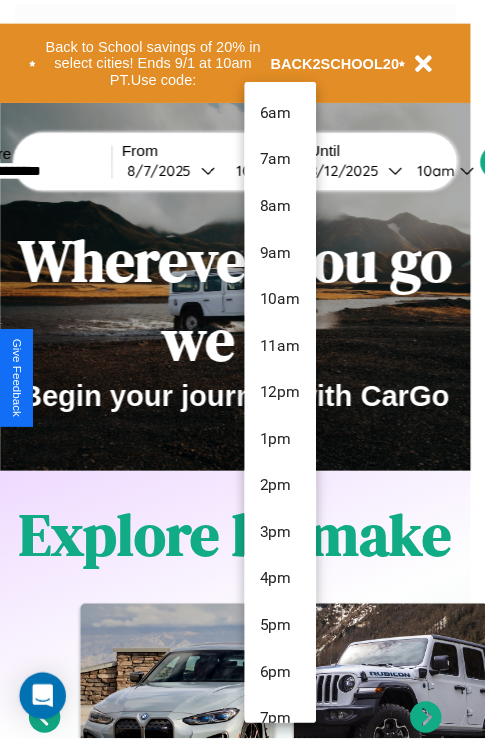scroll, scrollTop: 163, scrollLeft: 0, axis: vertical 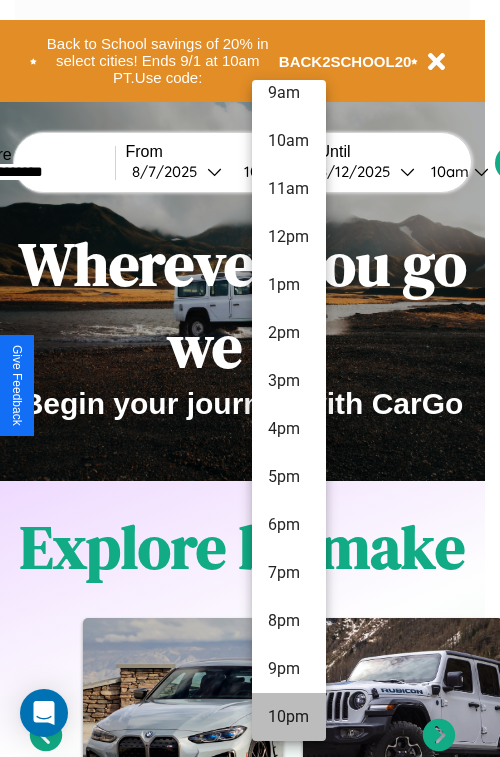 click on "10pm" at bounding box center (289, 717) 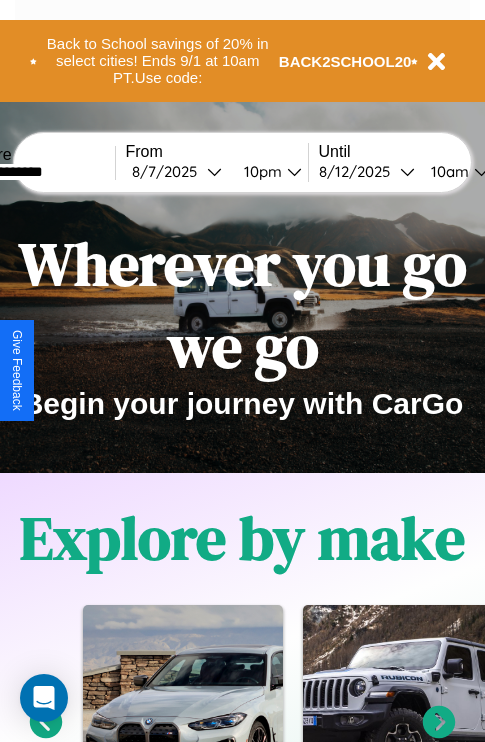 scroll, scrollTop: 0, scrollLeft: 71, axis: horizontal 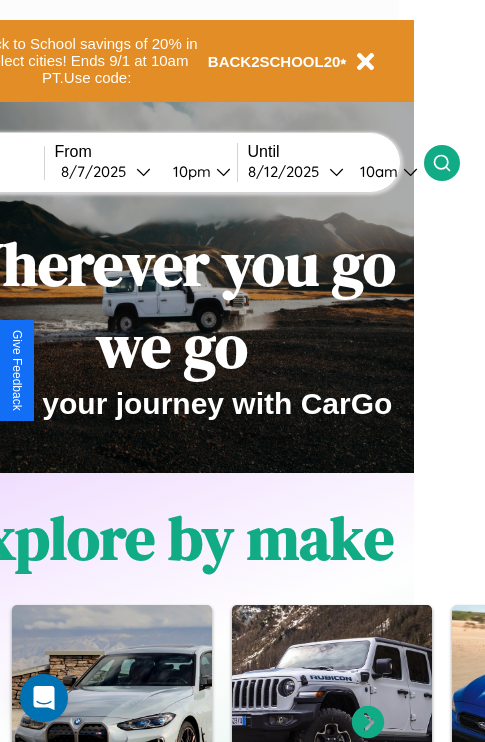 click 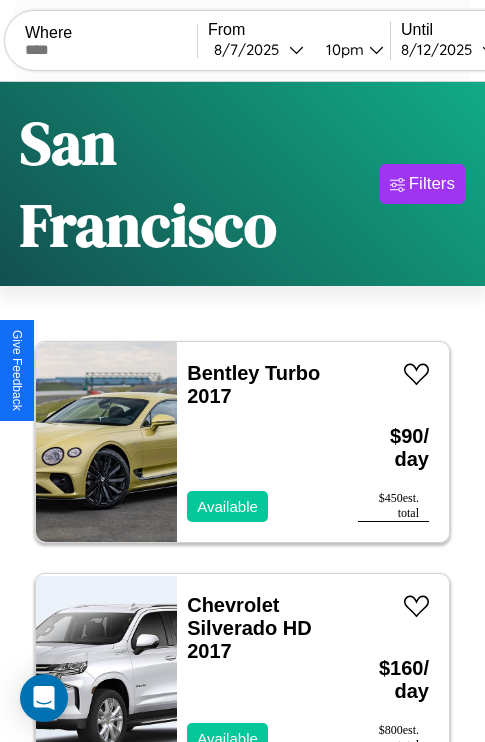 scroll, scrollTop: 74, scrollLeft: 0, axis: vertical 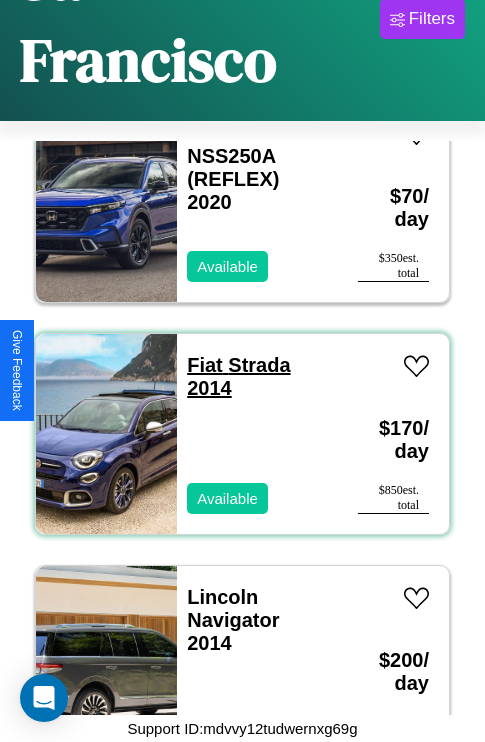click on "Fiat   Strada   2014" at bounding box center [238, 376] 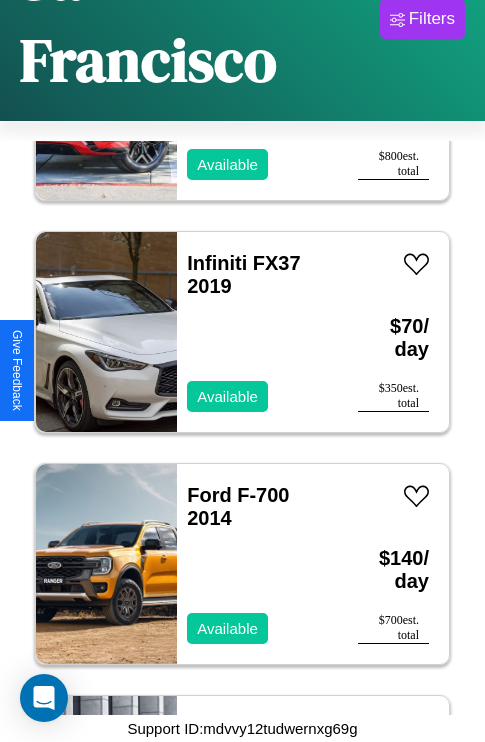 scroll, scrollTop: 1235, scrollLeft: 0, axis: vertical 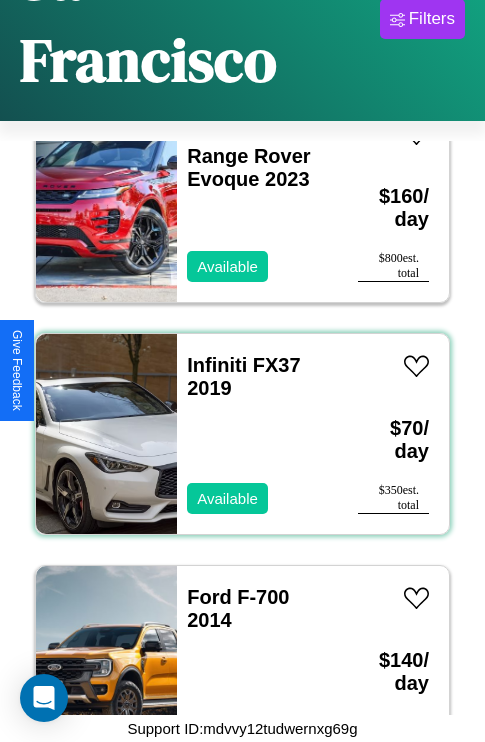 click on "Infiniti   FX37   2019 Available" at bounding box center (257, 434) 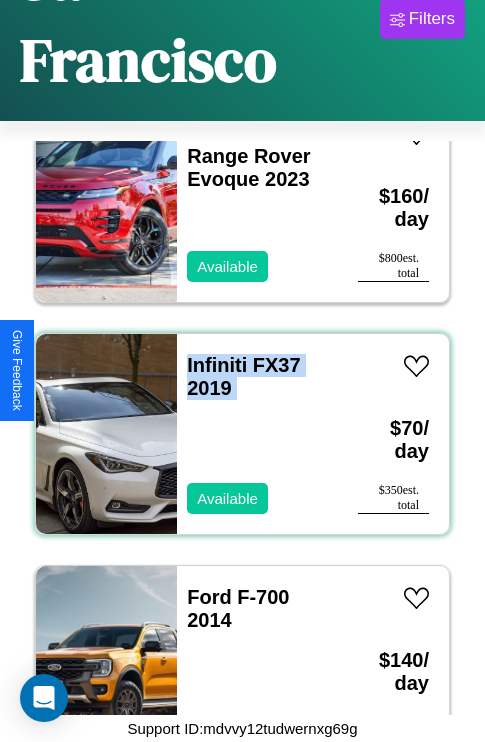 click on "Infiniti   FX37   2019 Available" at bounding box center (257, 434) 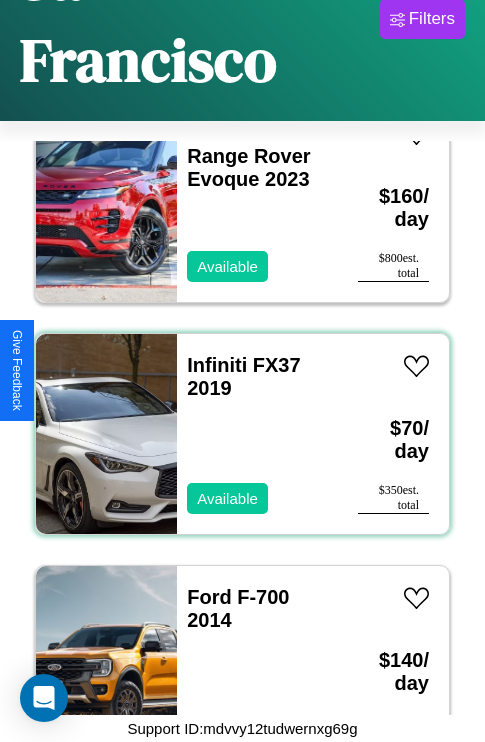 click on "Infiniti   FX37   2019 Available" at bounding box center [257, 434] 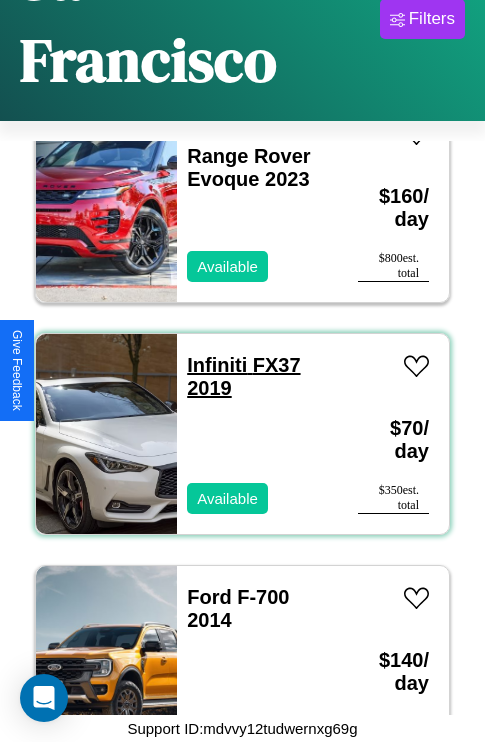 click on "Infiniti   FX37   2019" at bounding box center (243, 376) 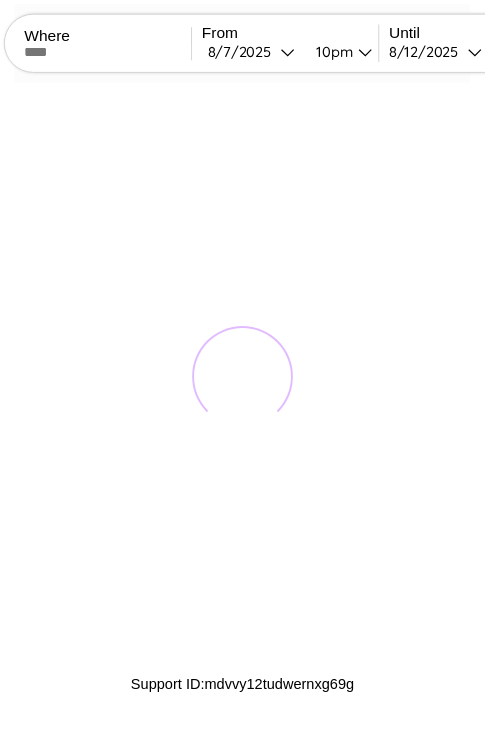 scroll, scrollTop: 0, scrollLeft: 0, axis: both 